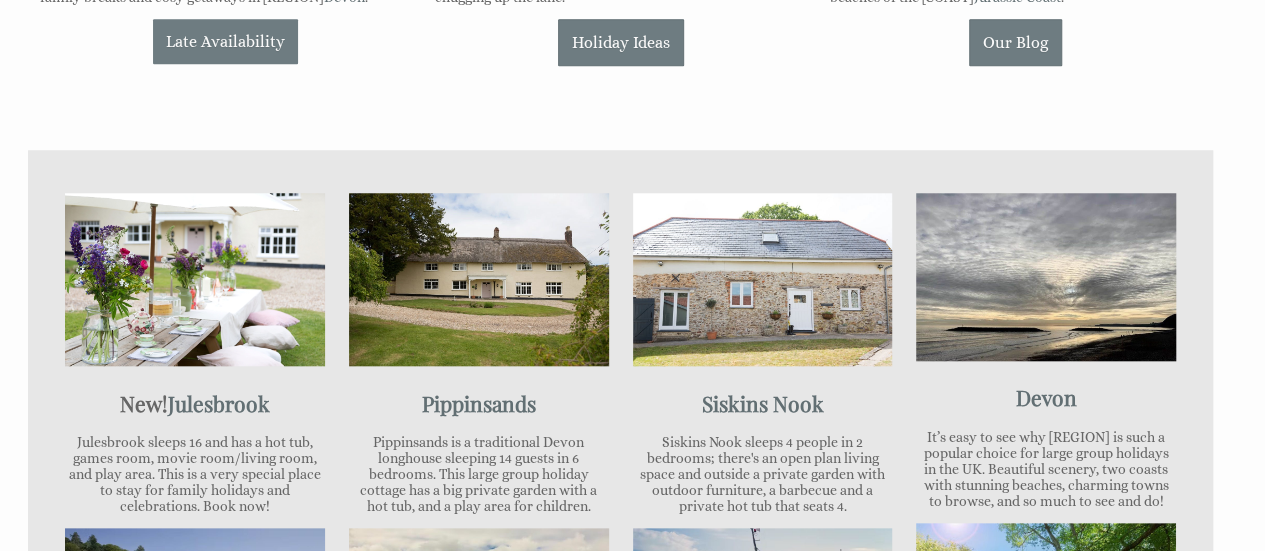 scroll, scrollTop: 897, scrollLeft: 0, axis: vertical 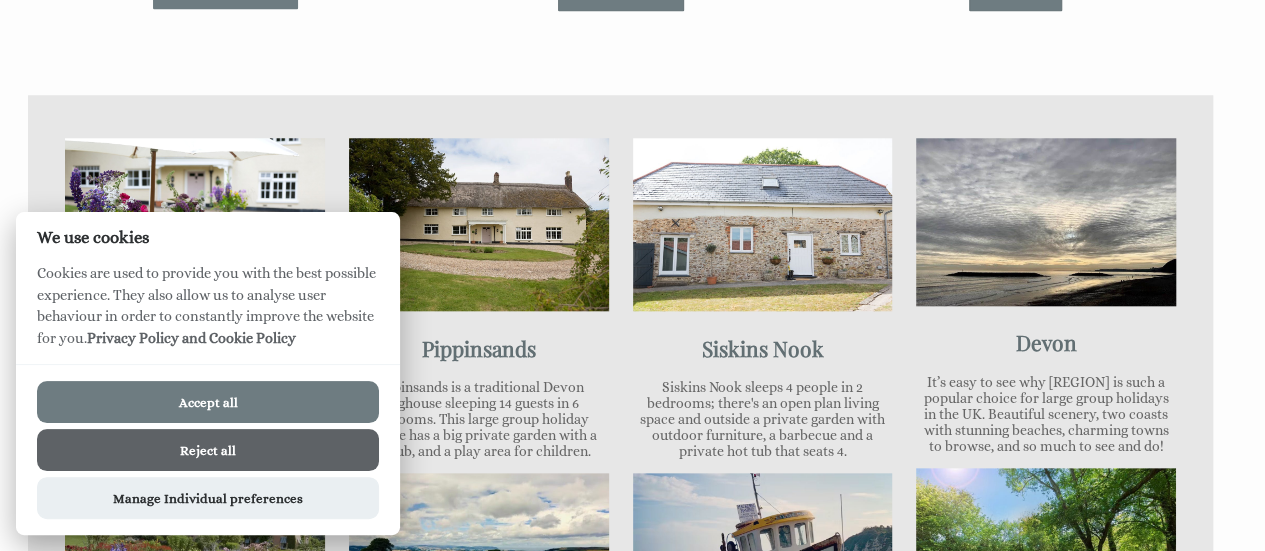 click on "Accept all" at bounding box center [208, 402] 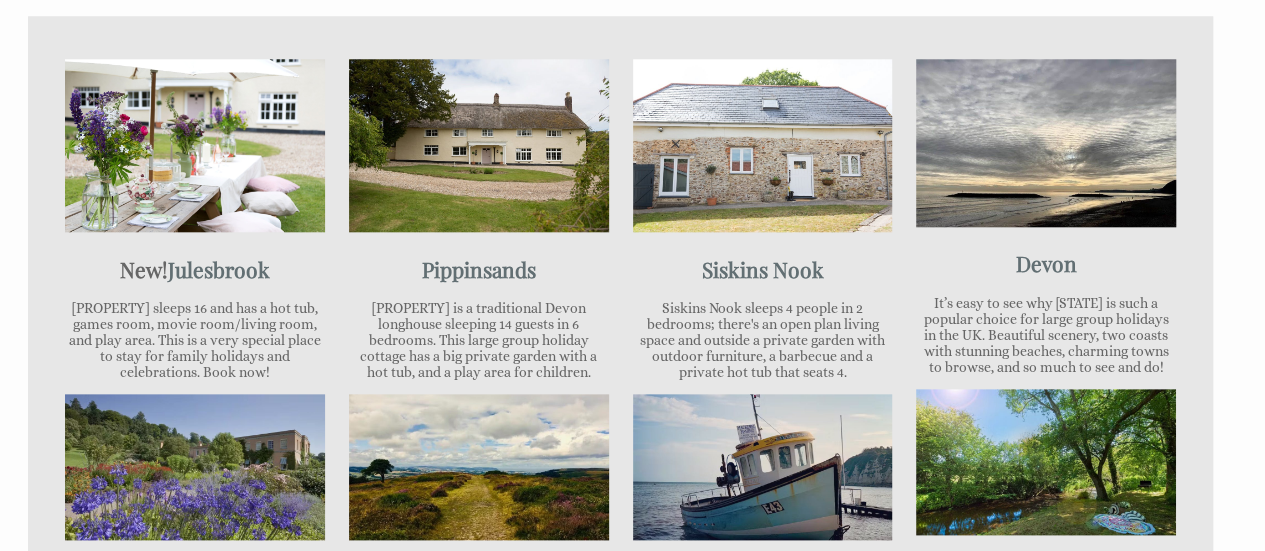 scroll, scrollTop: 971, scrollLeft: 0, axis: vertical 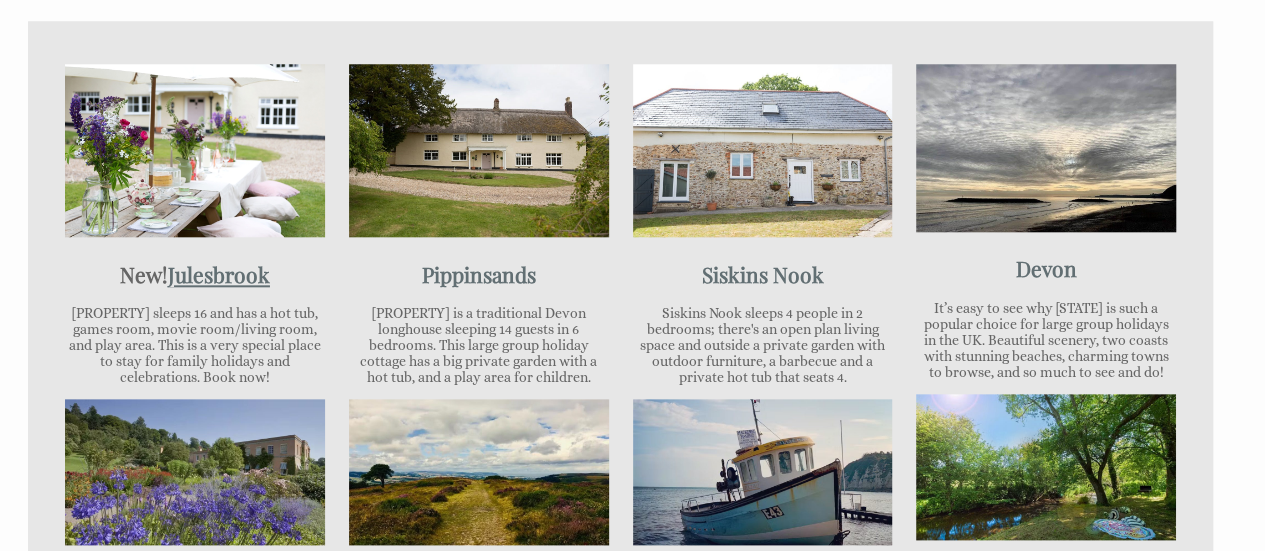 click on "Julesbrook" at bounding box center (219, 274) 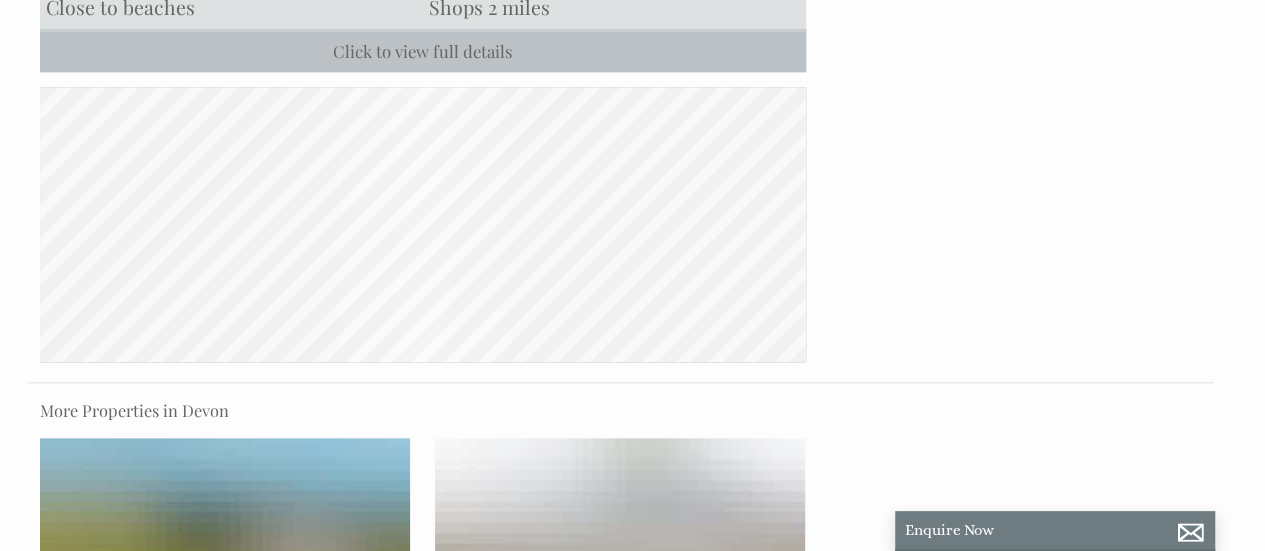 scroll, scrollTop: 0, scrollLeft: 0, axis: both 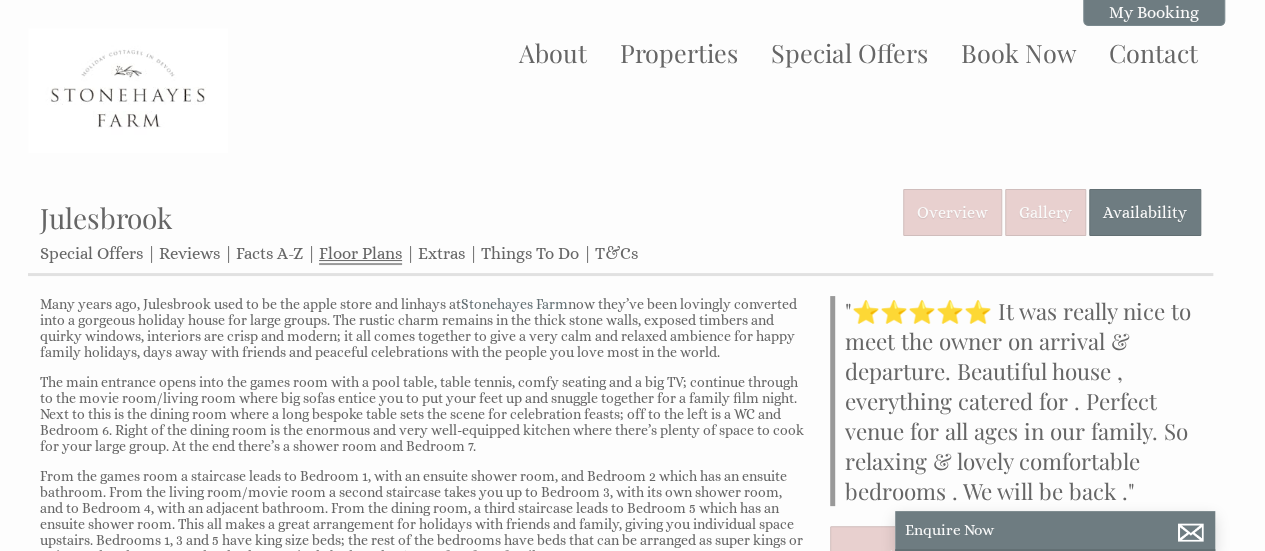 click on "Floor Plans" at bounding box center (360, 254) 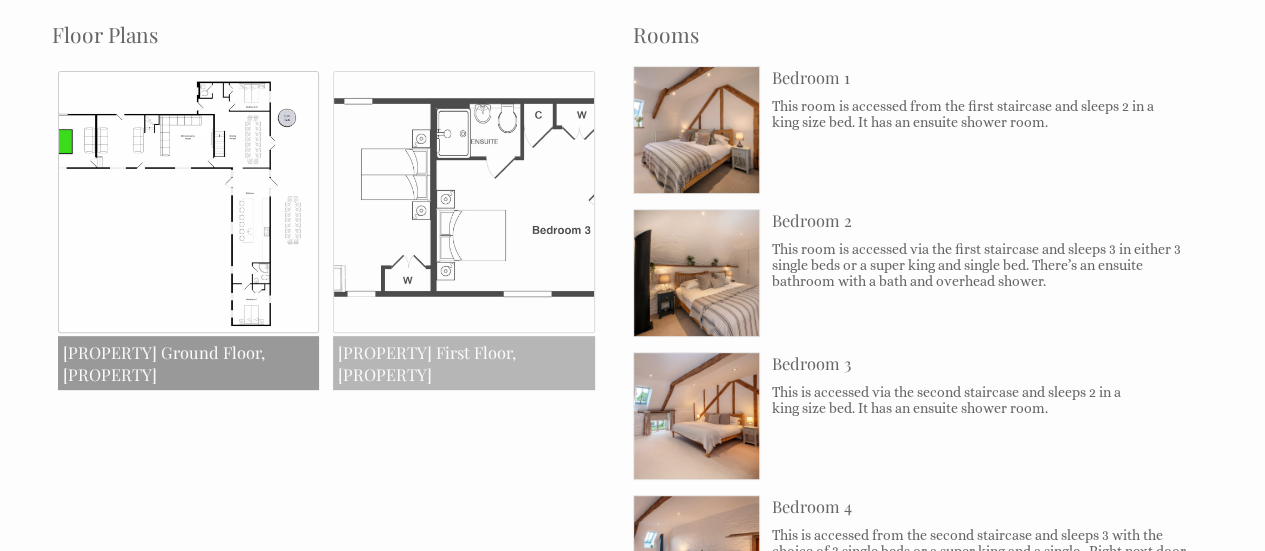 scroll, scrollTop: 294, scrollLeft: 0, axis: vertical 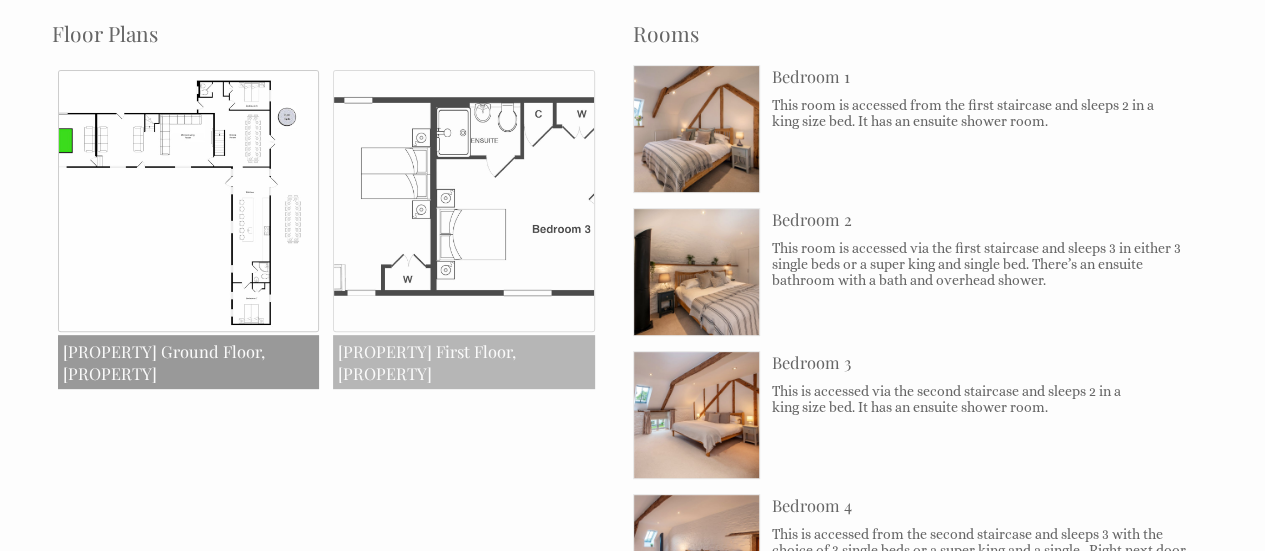 click at bounding box center (464, 201) 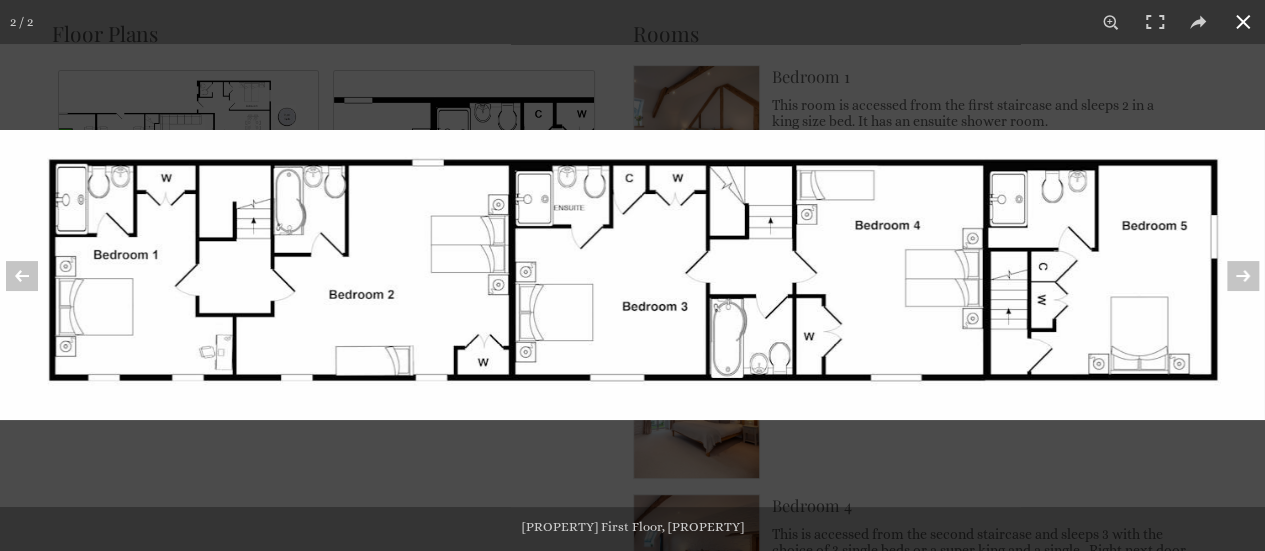 click at bounding box center (1243, 22) 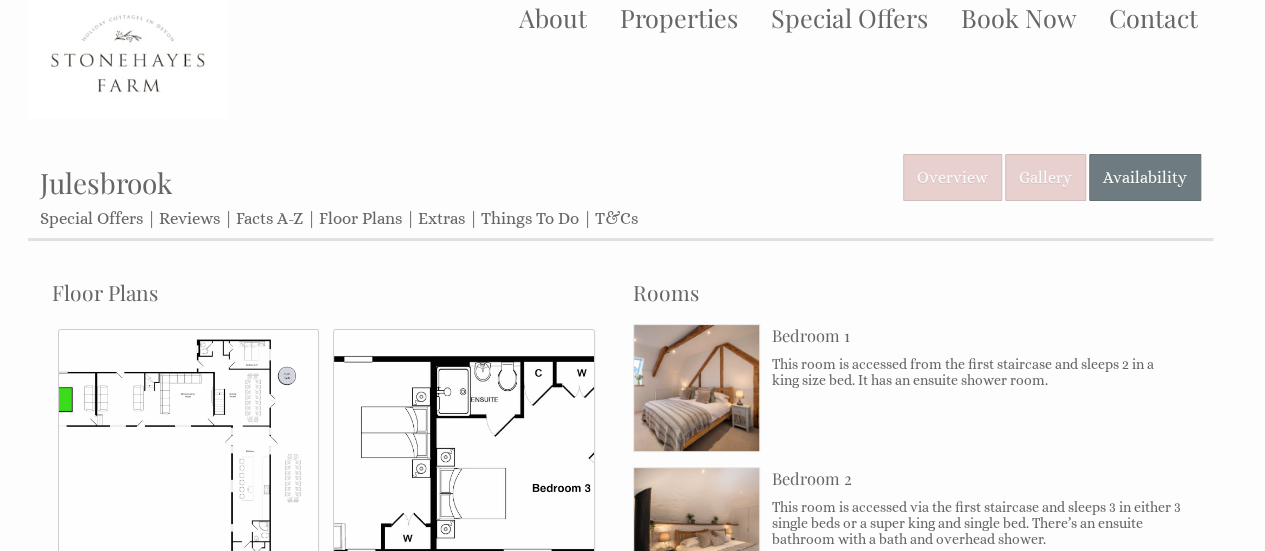 scroll, scrollTop: 0, scrollLeft: 0, axis: both 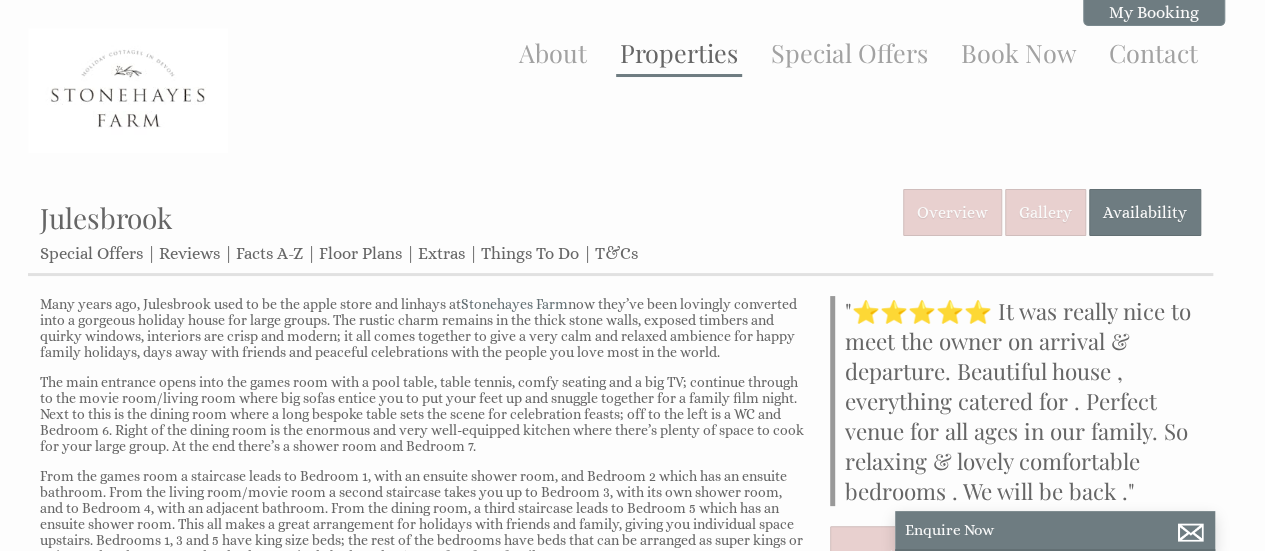 click on "Properties" at bounding box center (679, 52) 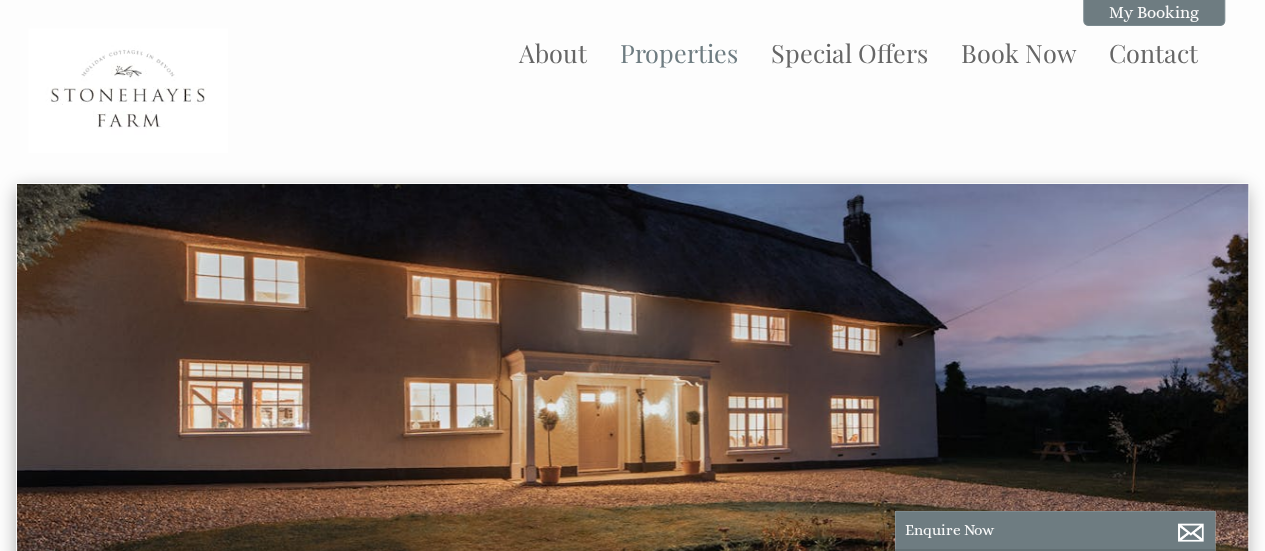 scroll, scrollTop: 0, scrollLeft: 18, axis: horizontal 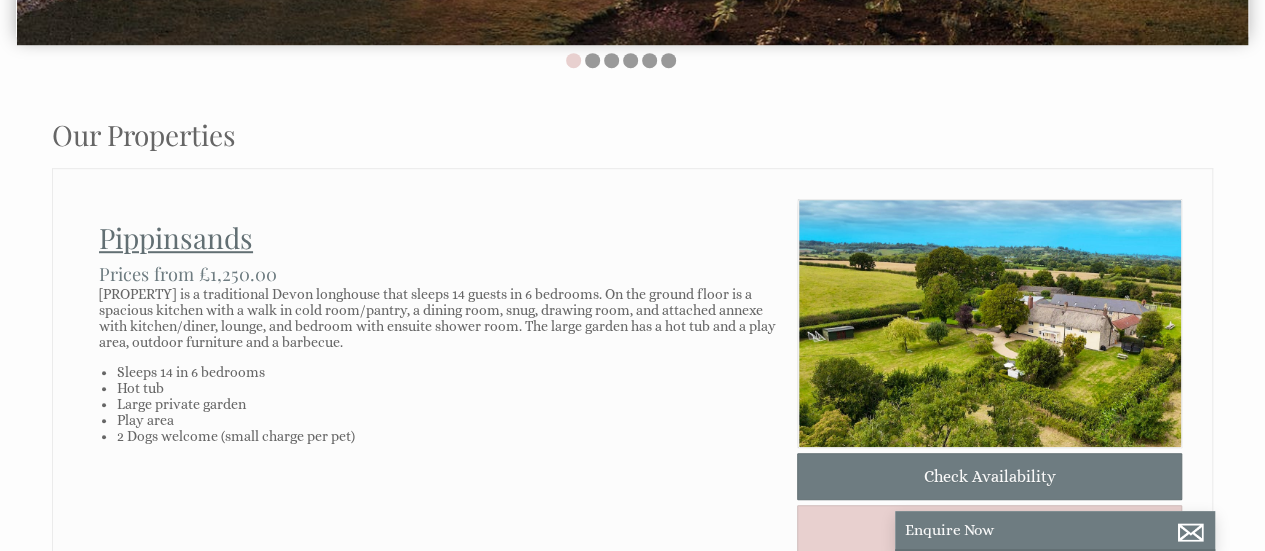click on "Pippinsands" at bounding box center (176, 237) 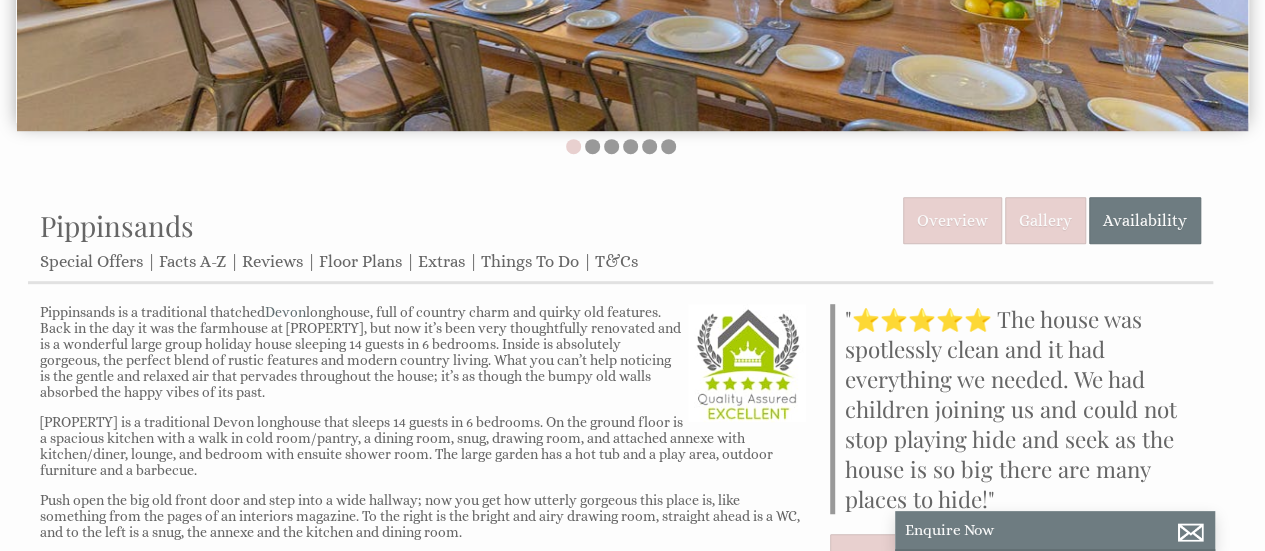 scroll, scrollTop: 486, scrollLeft: 0, axis: vertical 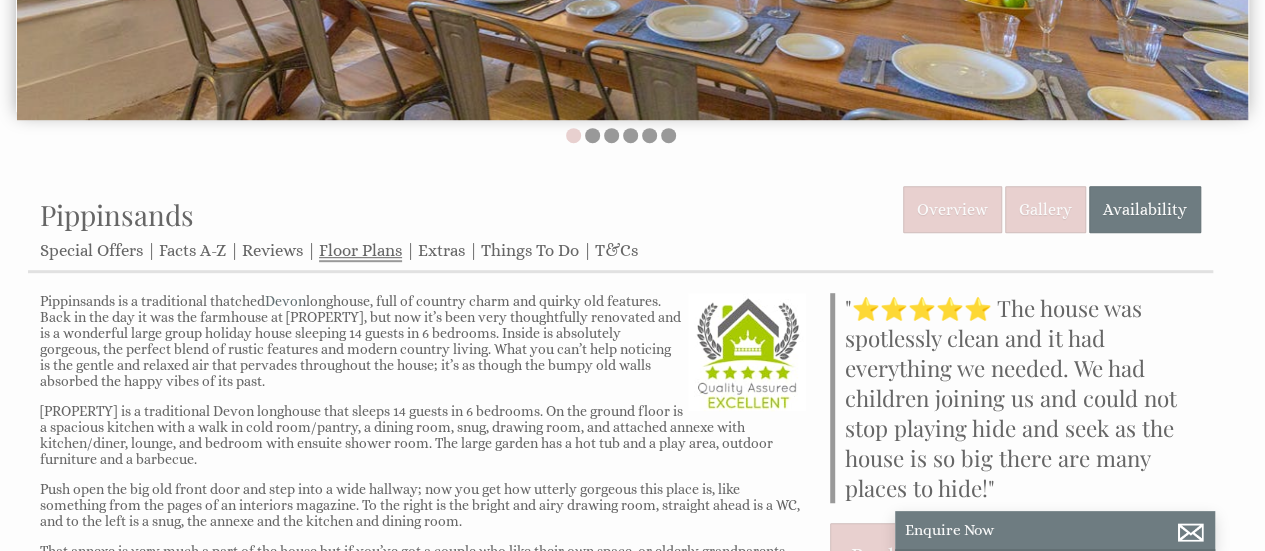 click on "Floor Plans" at bounding box center [360, 251] 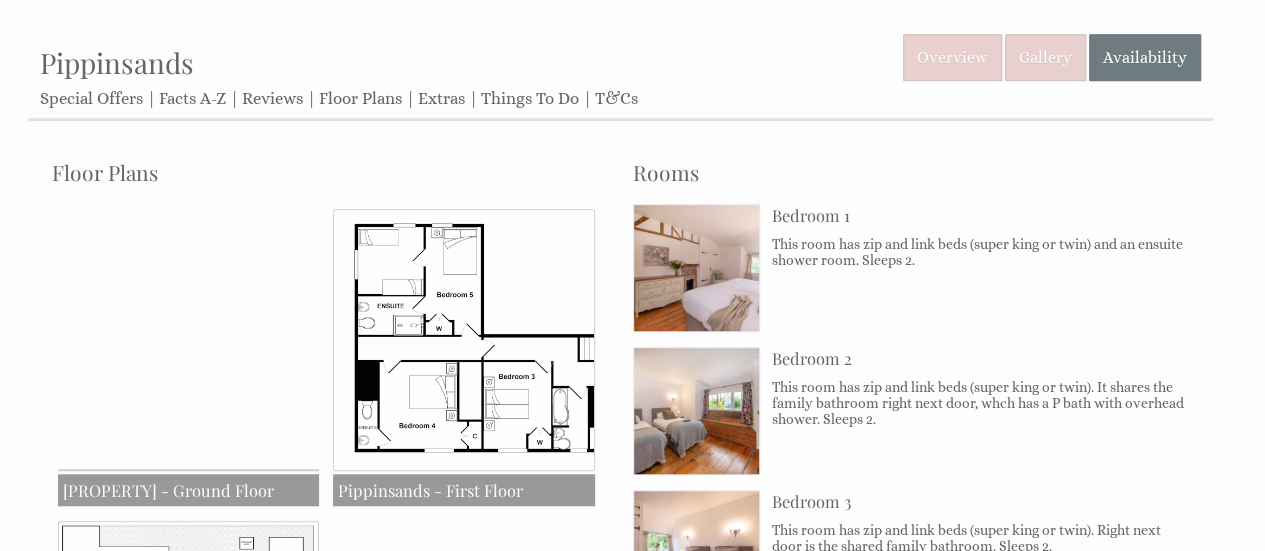 scroll, scrollTop: 639, scrollLeft: 0, axis: vertical 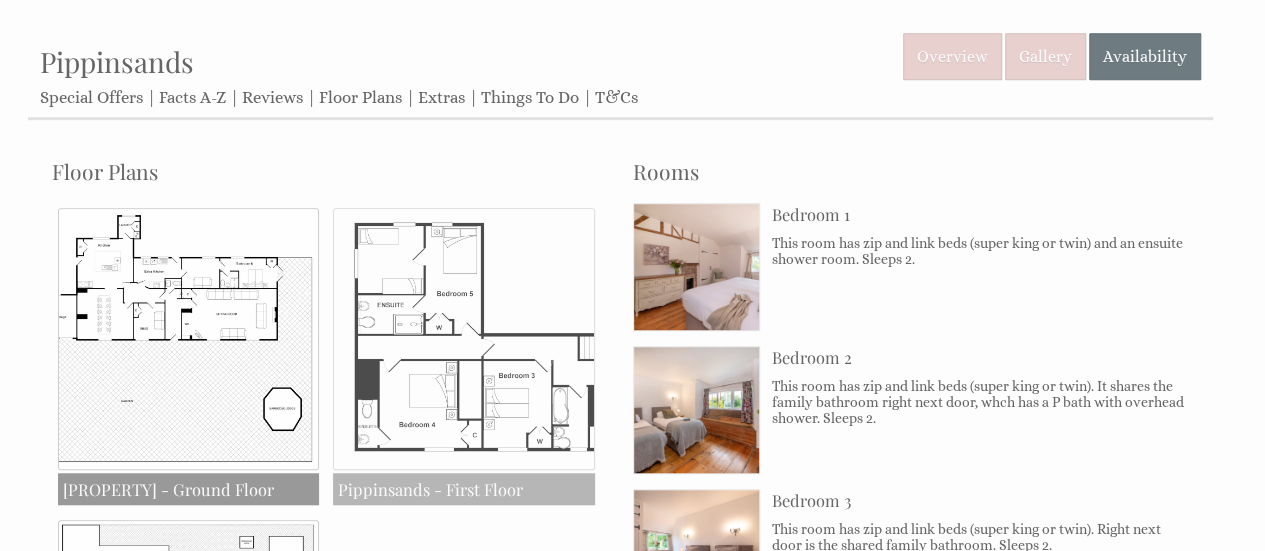 click at bounding box center [464, 339] 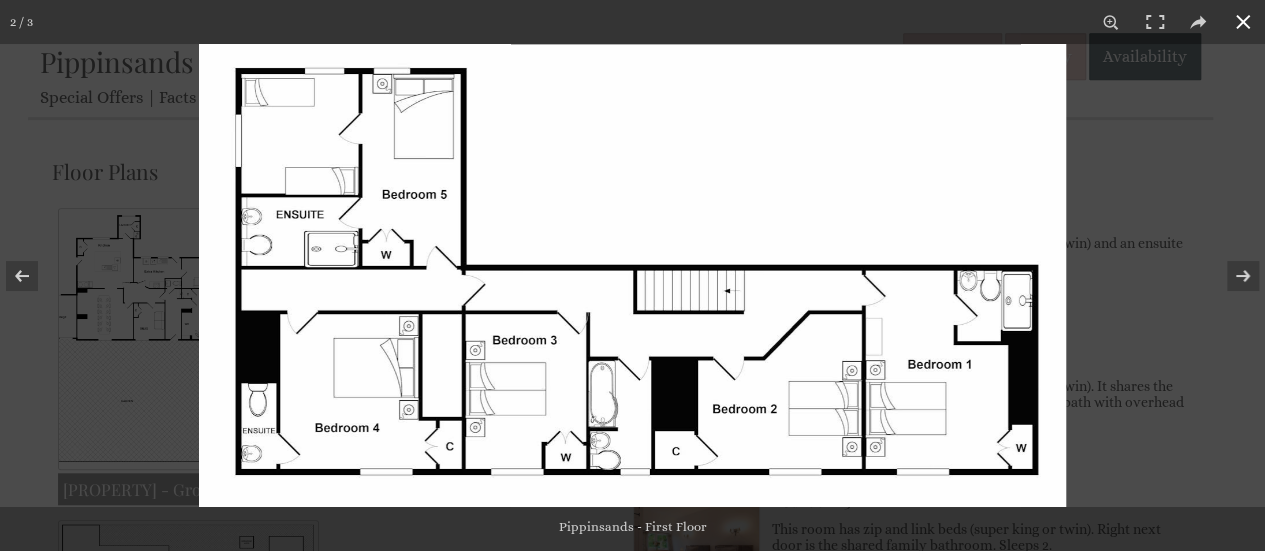 click at bounding box center [1243, 22] 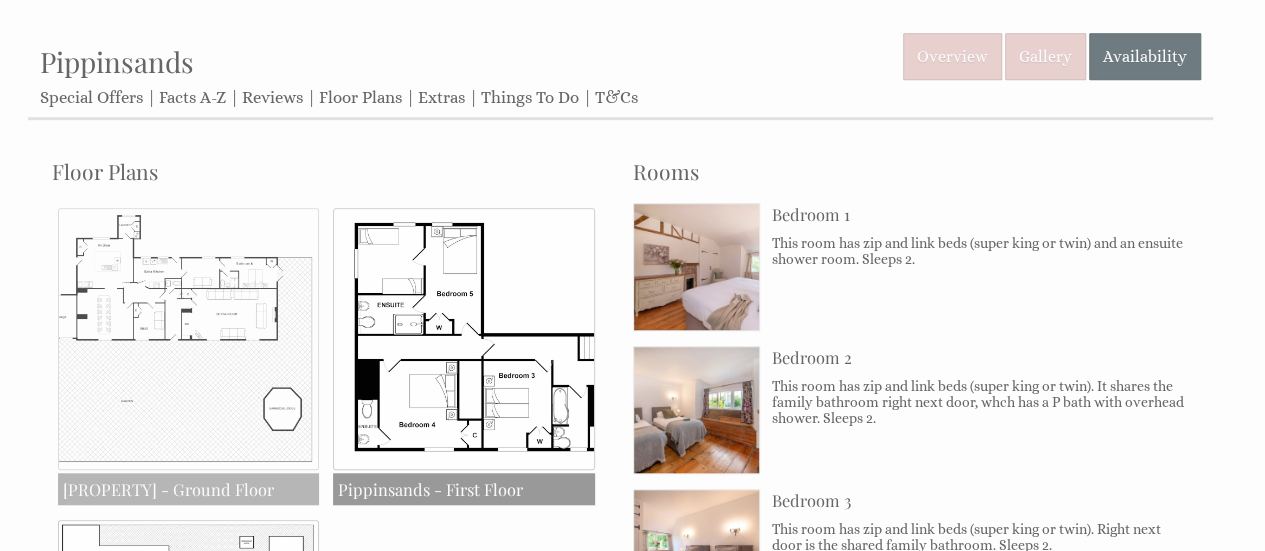click at bounding box center (189, 339) 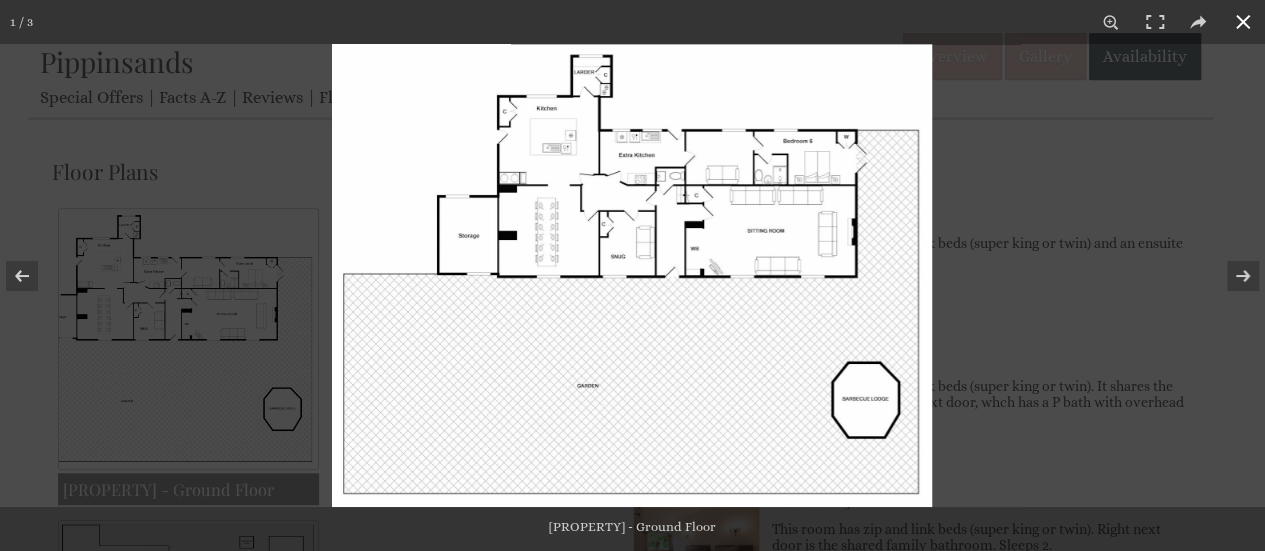 click at bounding box center (1243, 22) 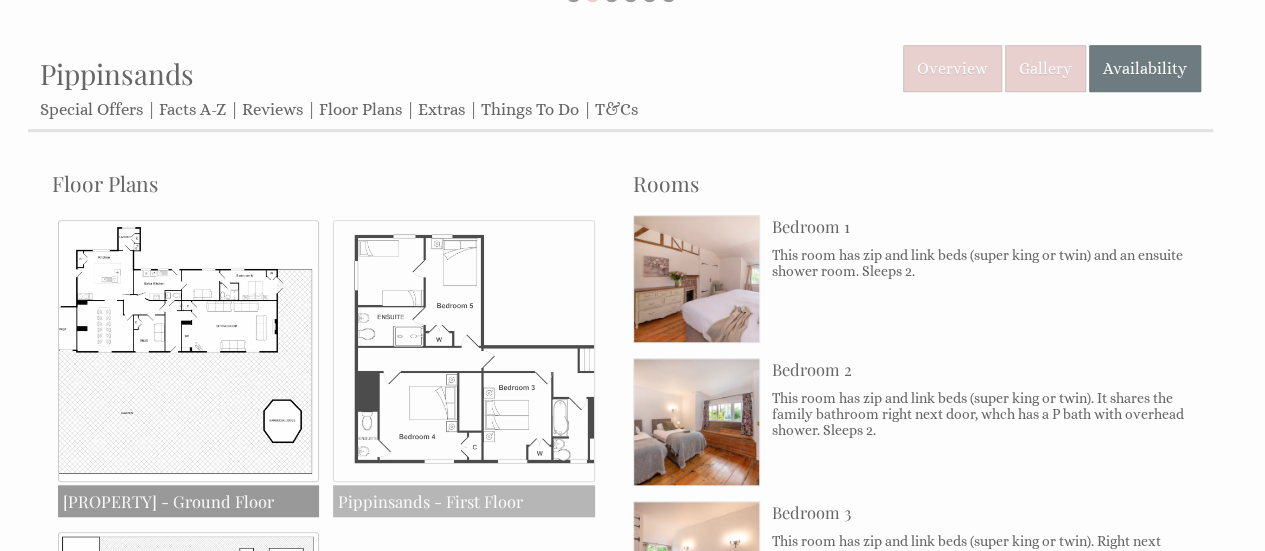 scroll, scrollTop: 623, scrollLeft: 0, axis: vertical 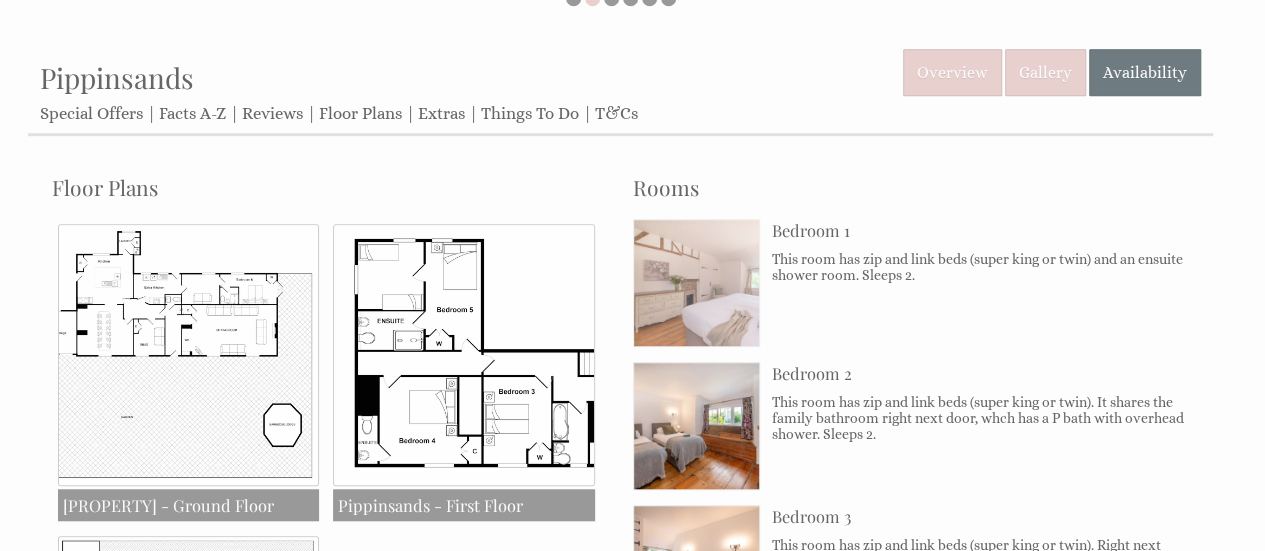 click at bounding box center (697, 283) 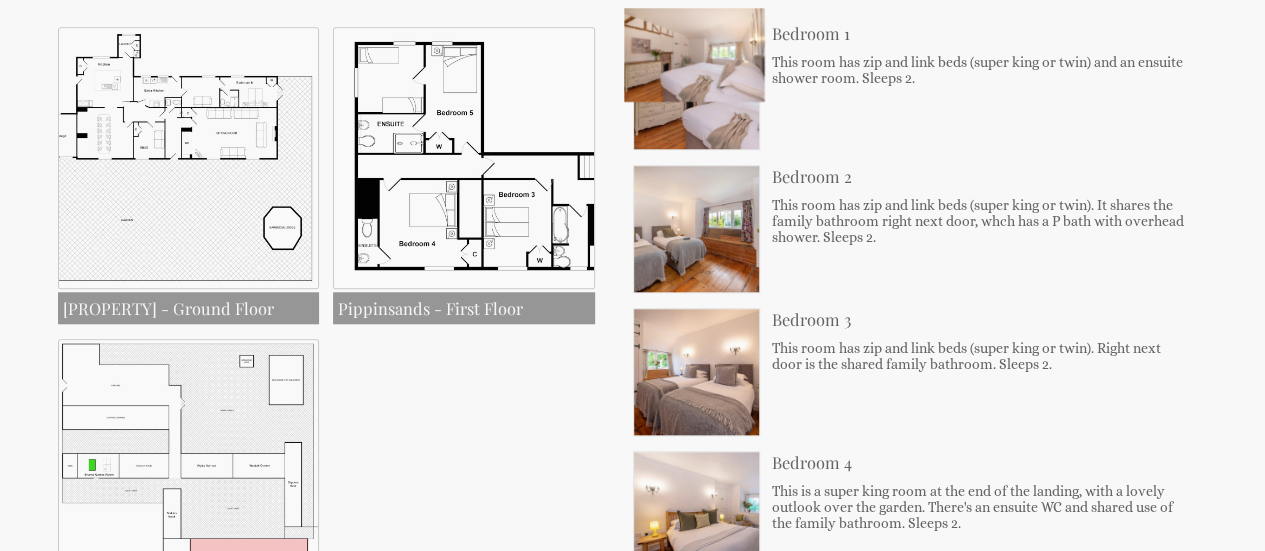 scroll, scrollTop: 837, scrollLeft: 0, axis: vertical 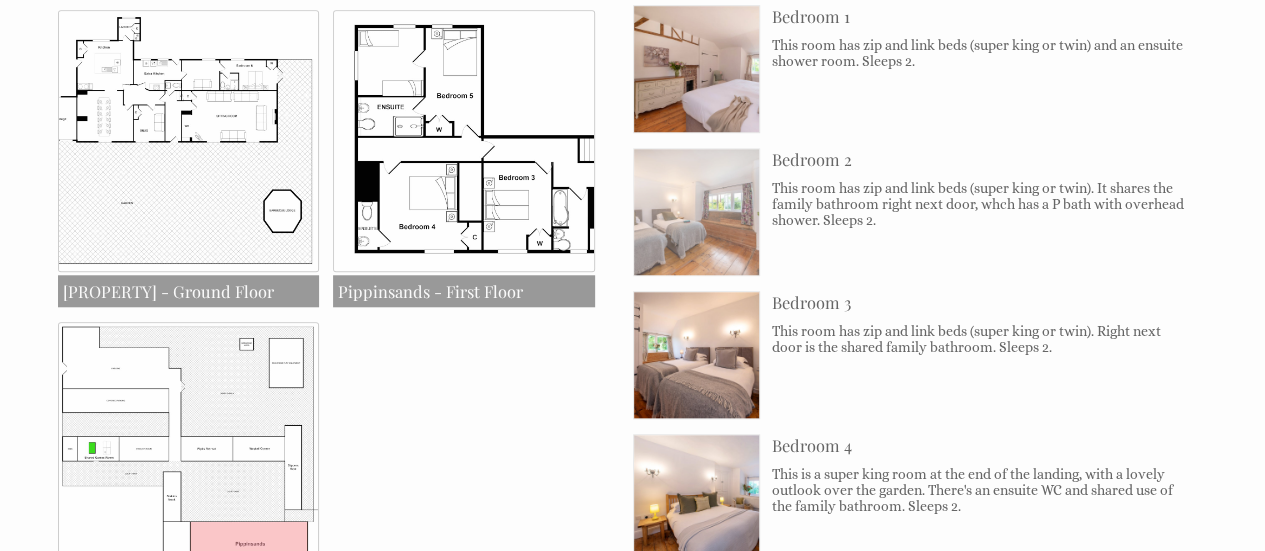 click at bounding box center [697, 212] 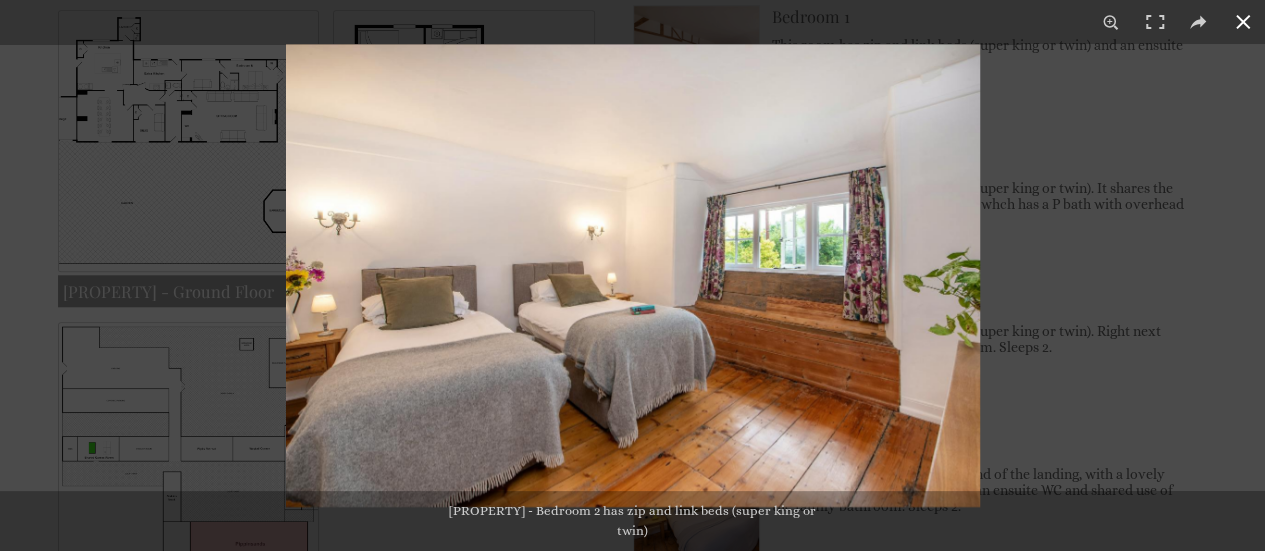 click at bounding box center [1243, 22] 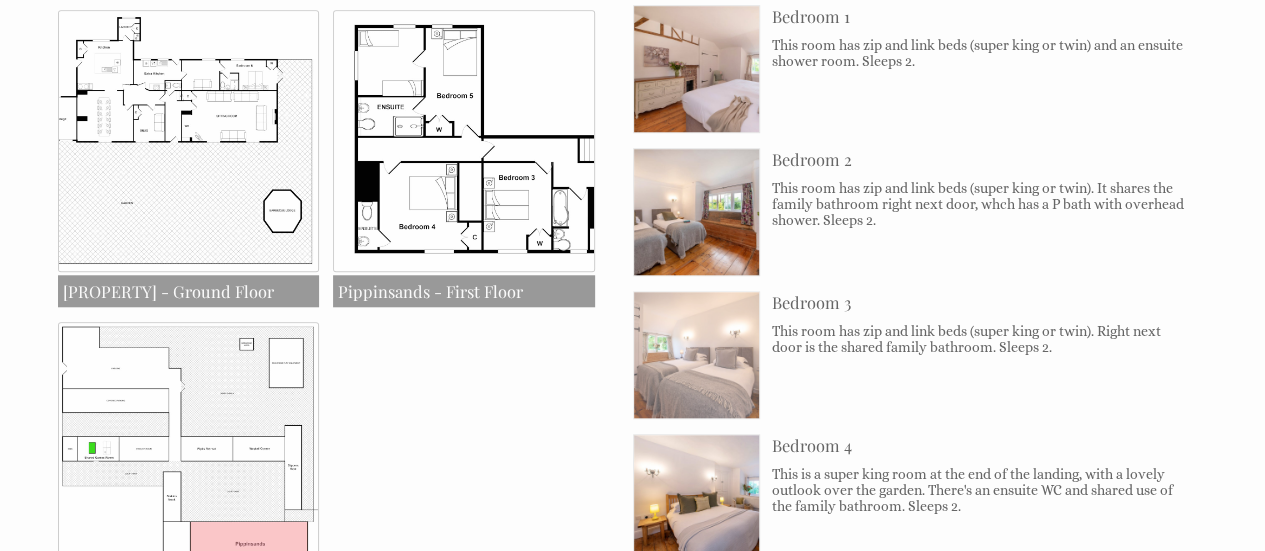 click at bounding box center (697, 355) 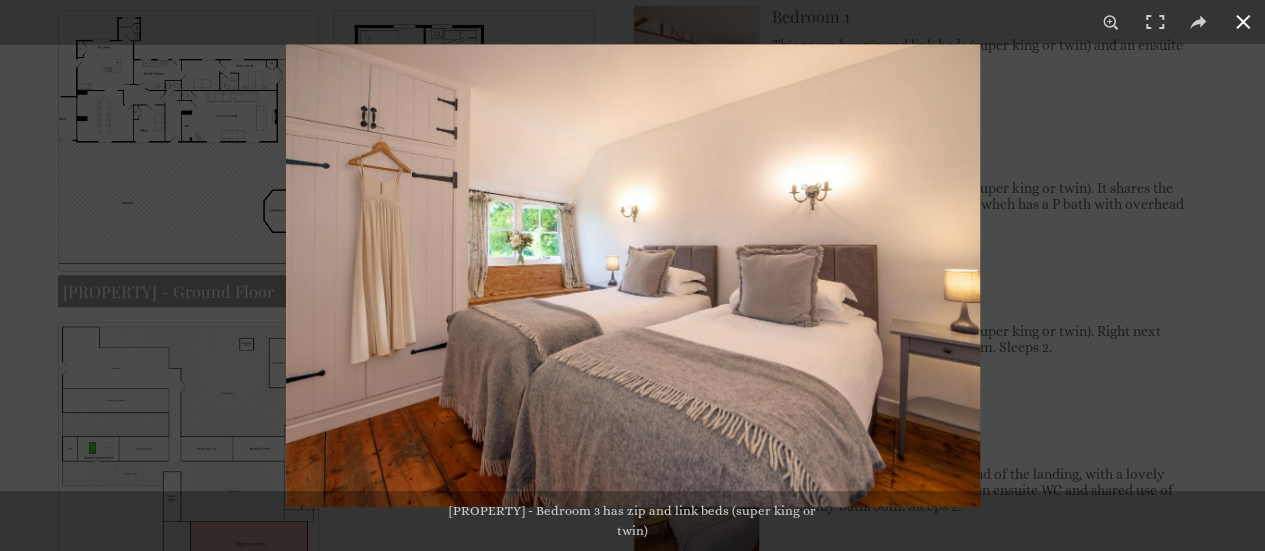 click at bounding box center (1243, 22) 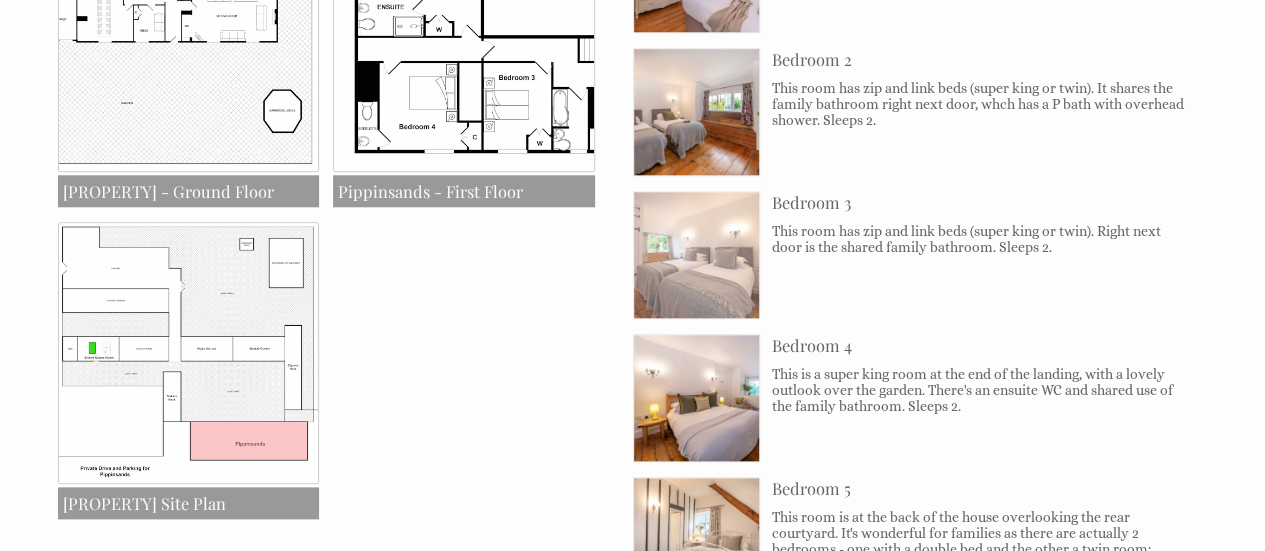 scroll, scrollTop: 965, scrollLeft: 0, axis: vertical 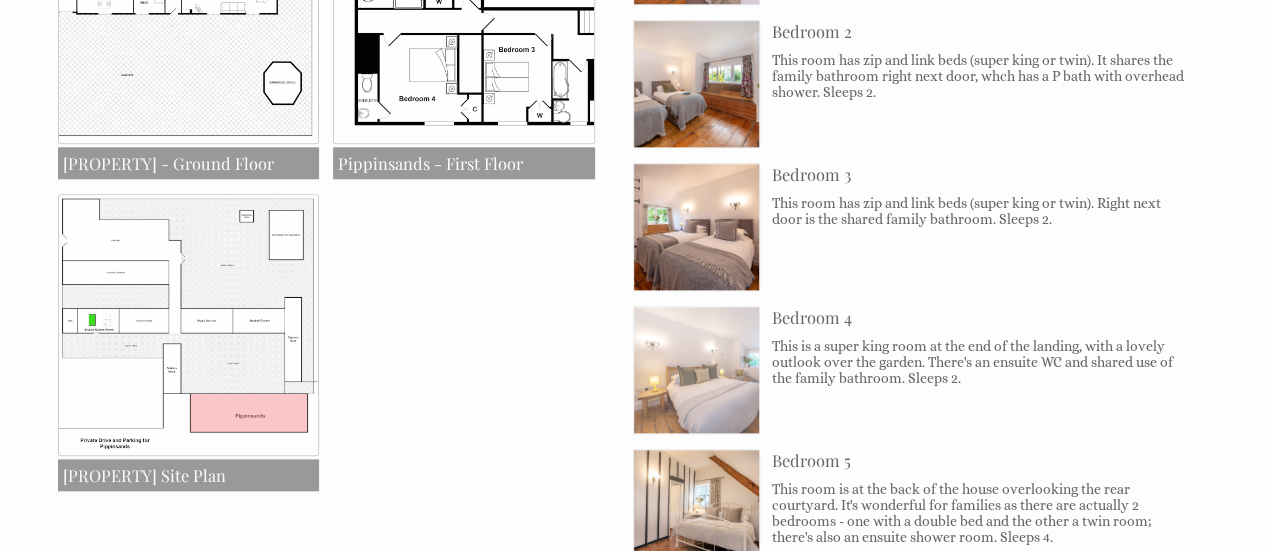 click at bounding box center [697, 370] 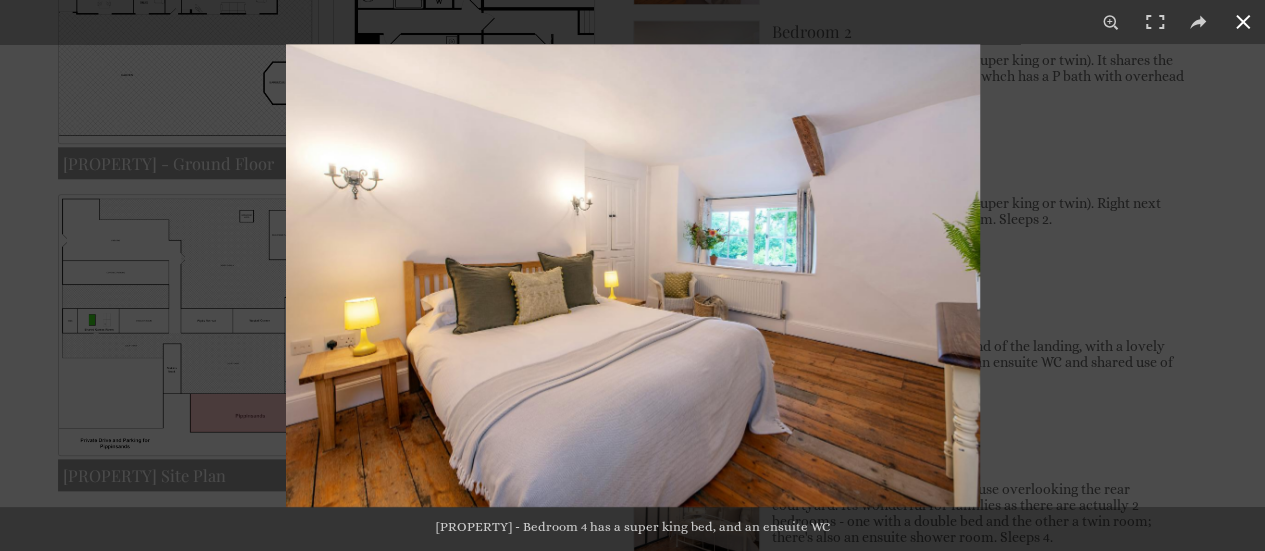 click at bounding box center [1243, 22] 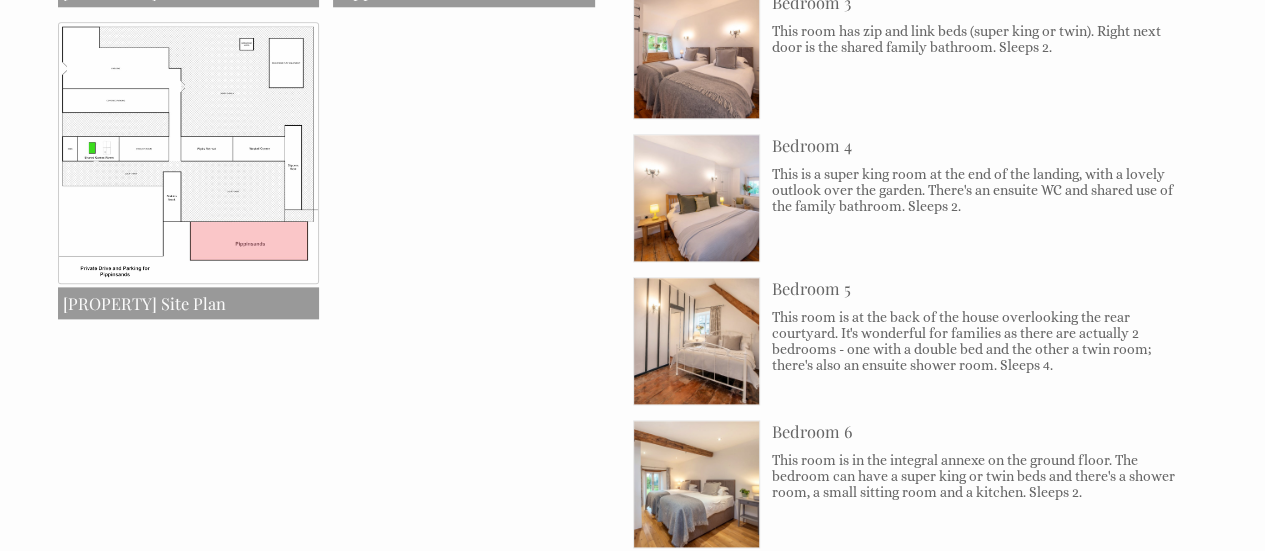scroll, scrollTop: 1138, scrollLeft: 0, axis: vertical 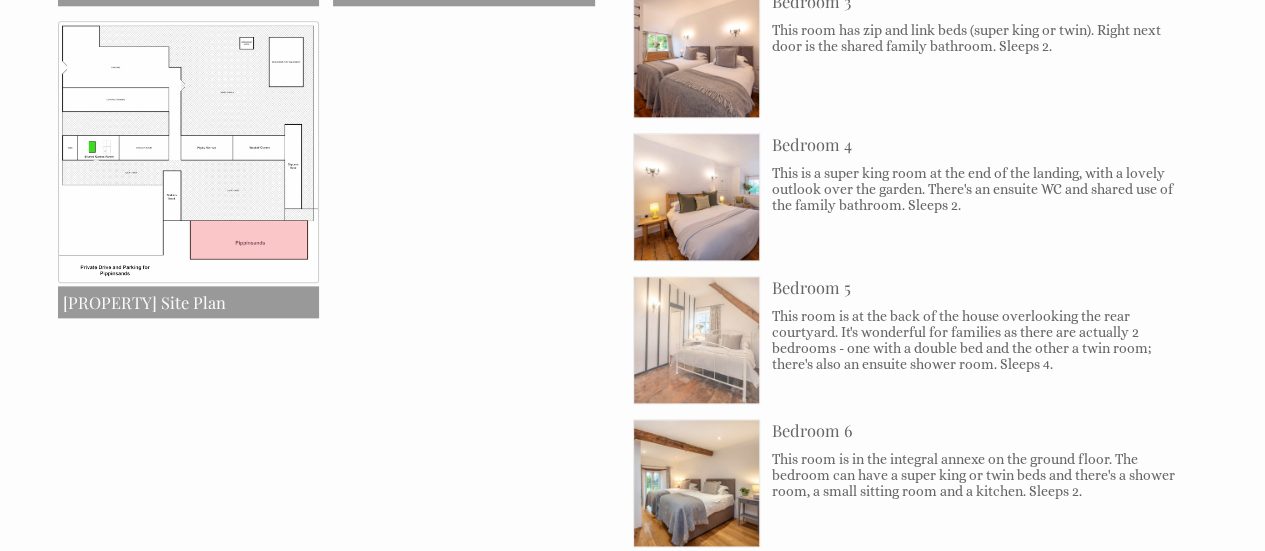 click at bounding box center (697, 340) 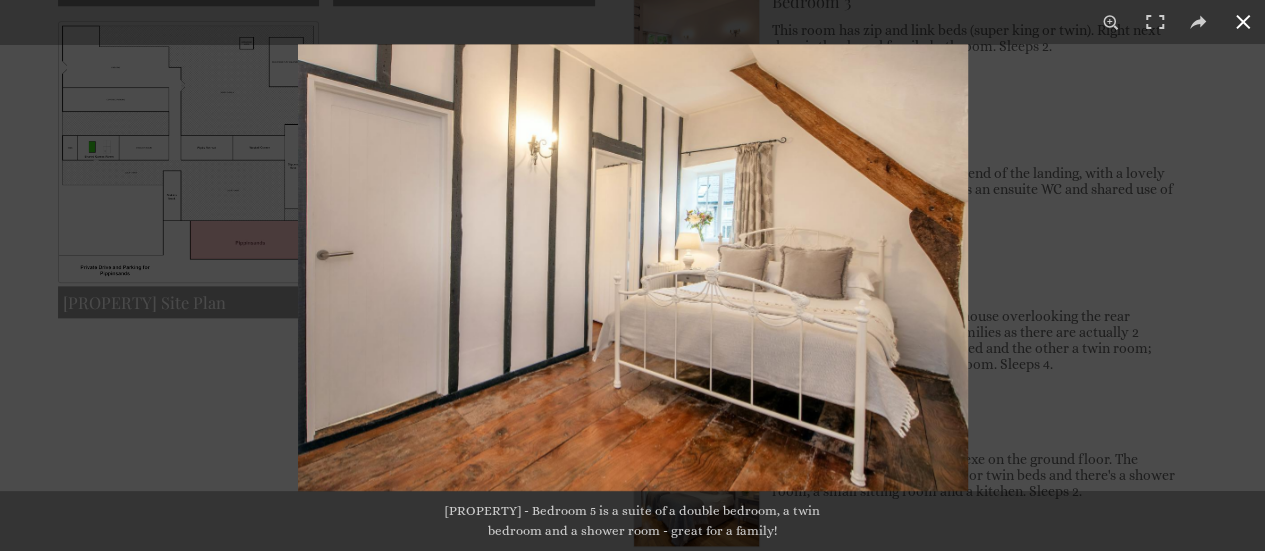 click at bounding box center (1243, 22) 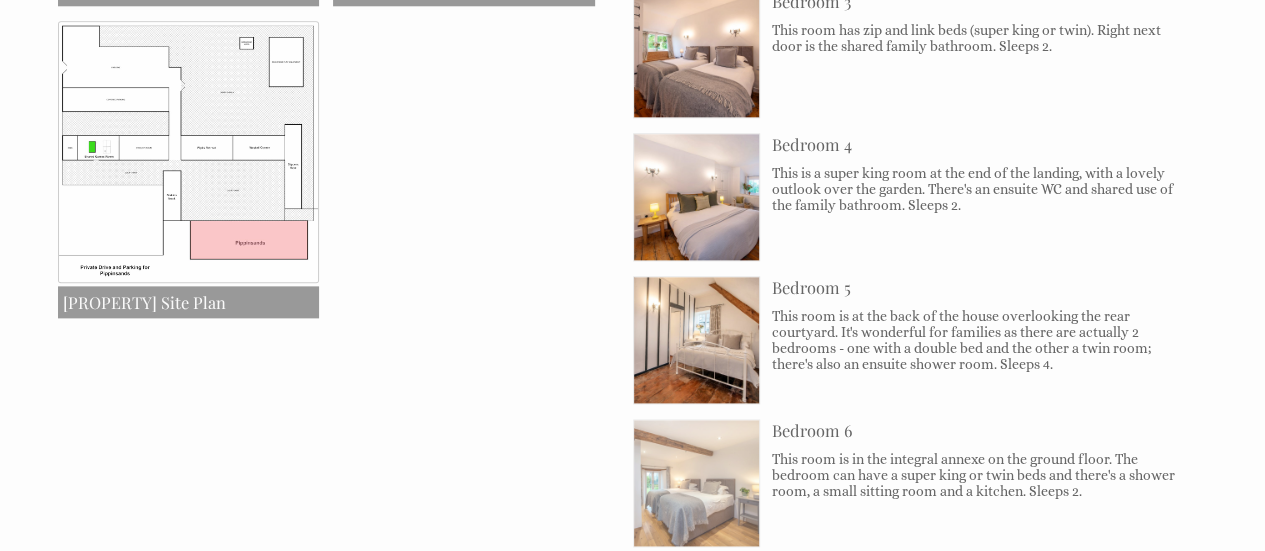 click at bounding box center [697, 483] 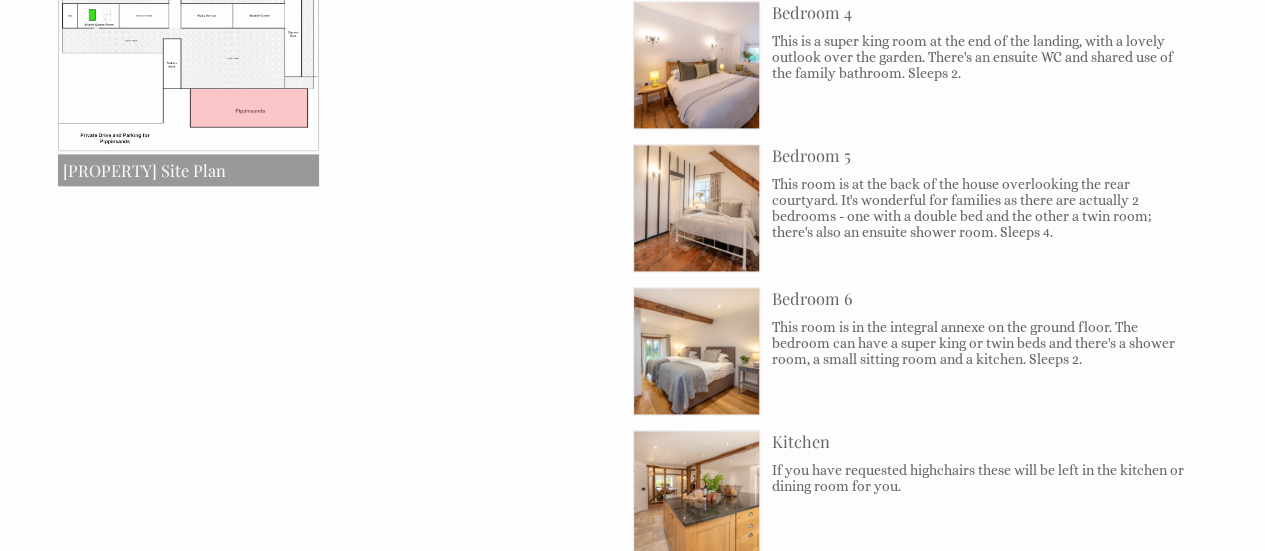 scroll, scrollTop: 1280, scrollLeft: 0, axis: vertical 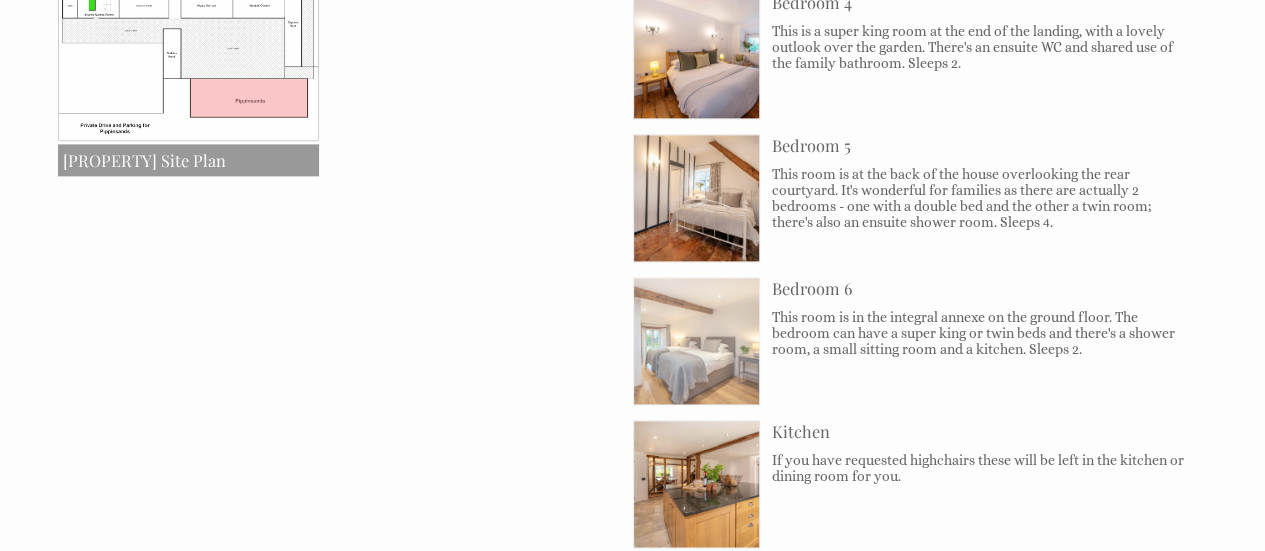 click at bounding box center (697, 341) 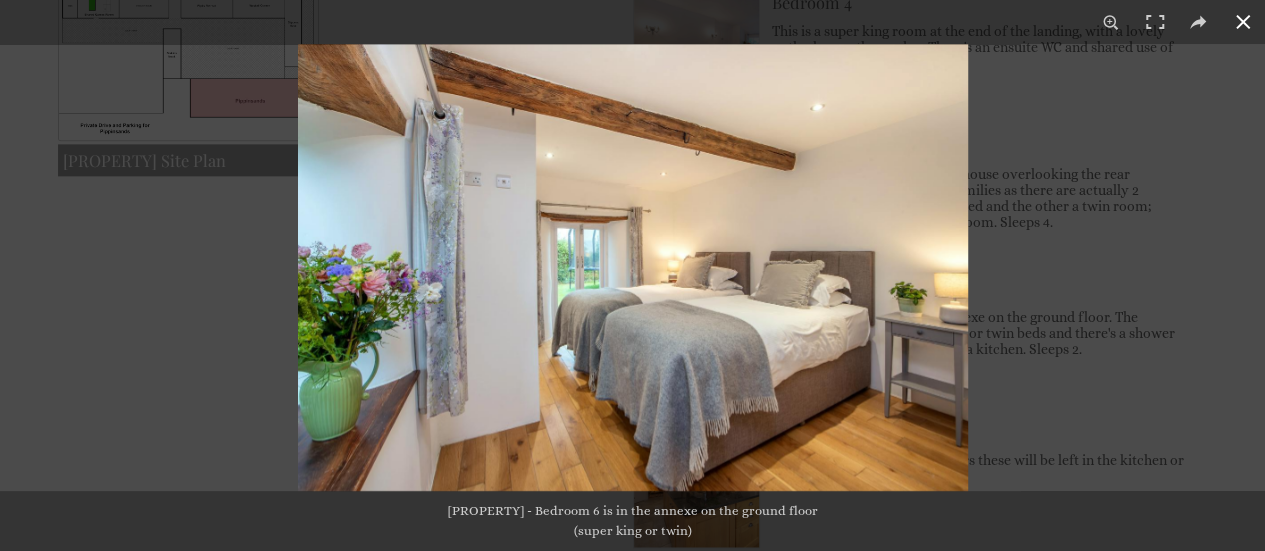 click at bounding box center [1243, 22] 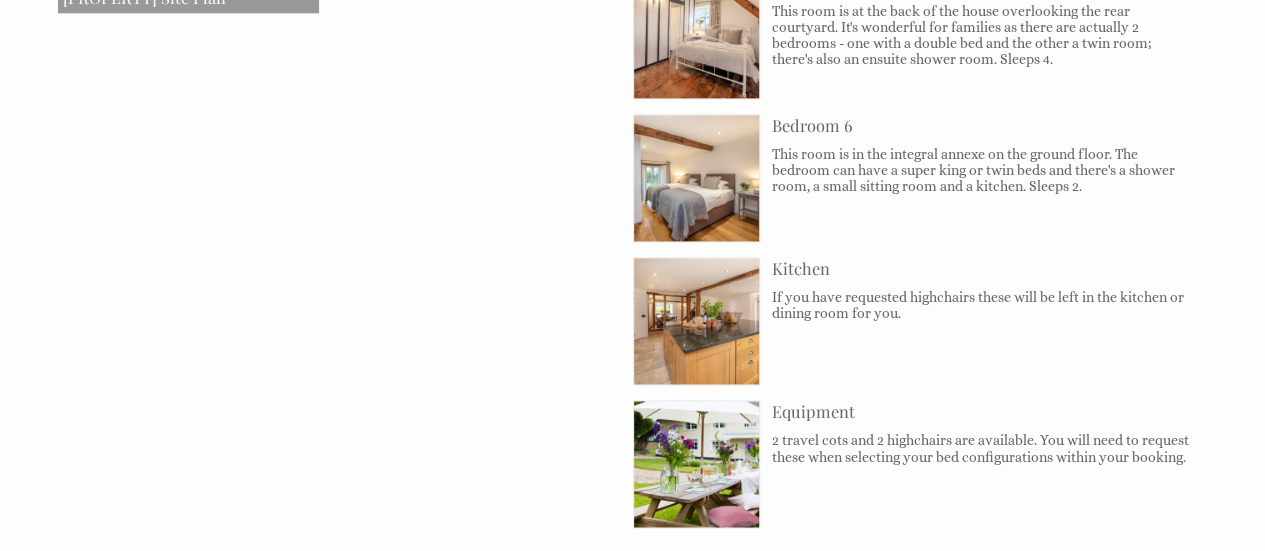 scroll, scrollTop: 1444, scrollLeft: 0, axis: vertical 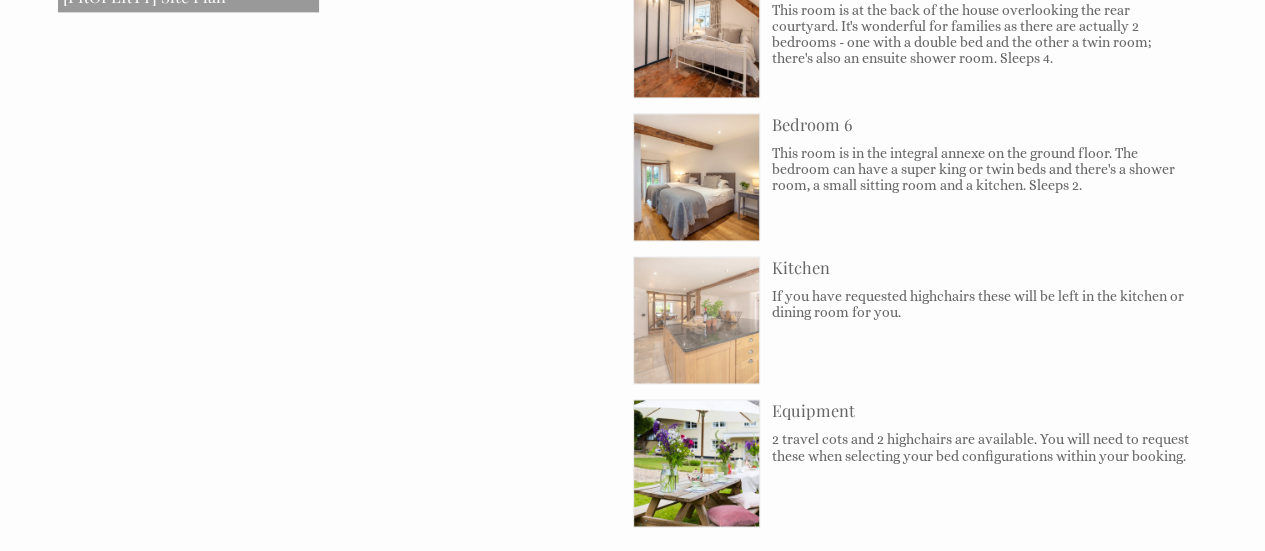 click at bounding box center (697, 320) 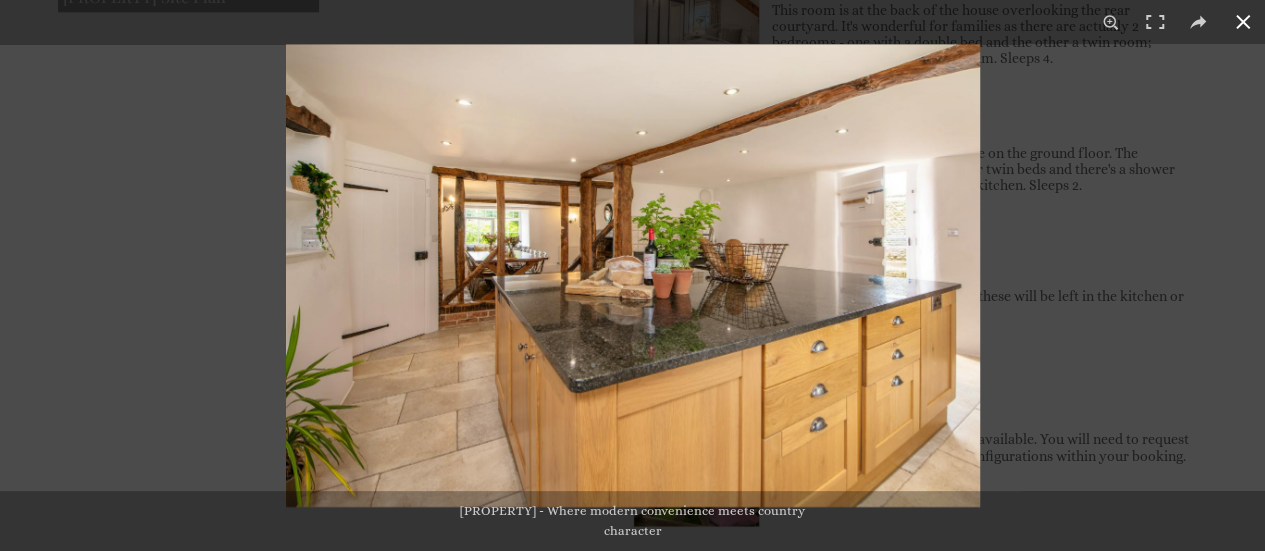 click at bounding box center (1243, 22) 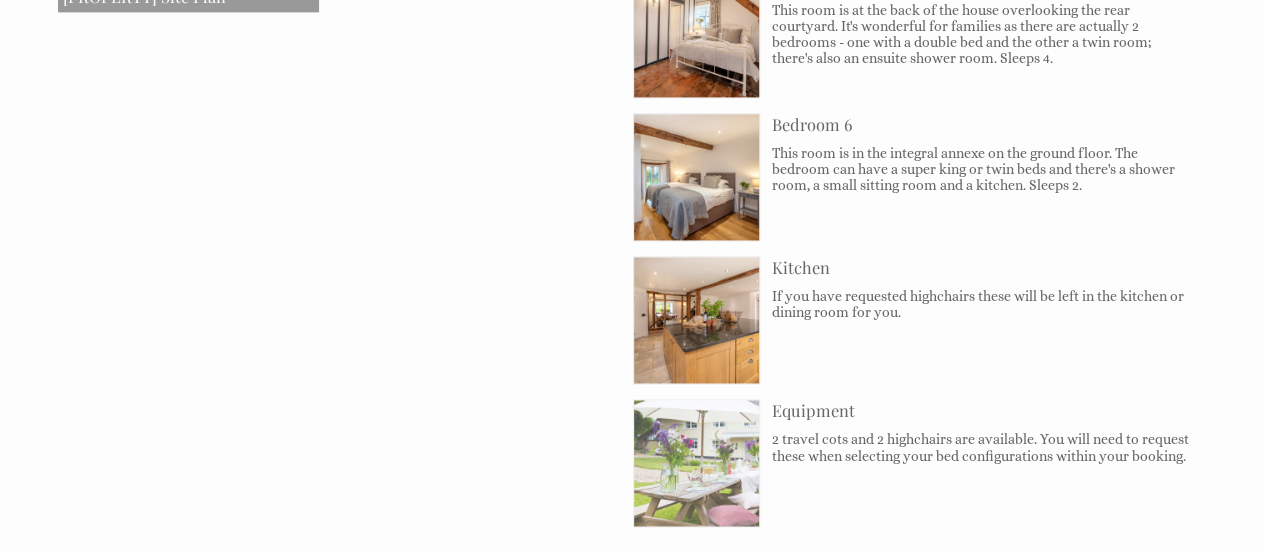click at bounding box center (697, 463) 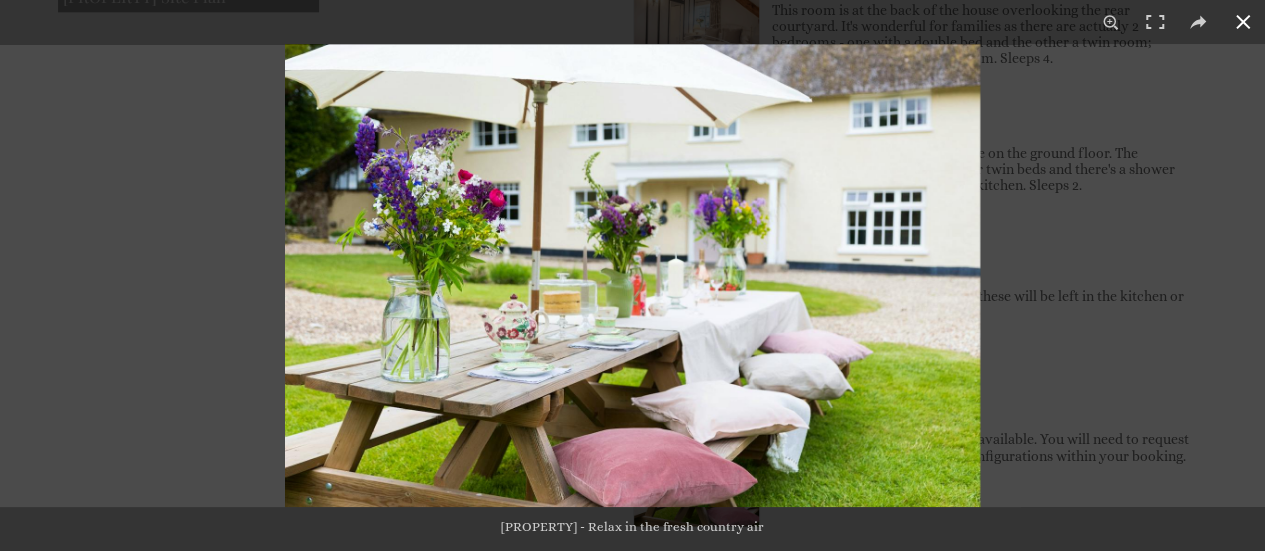 click at bounding box center (1243, 22) 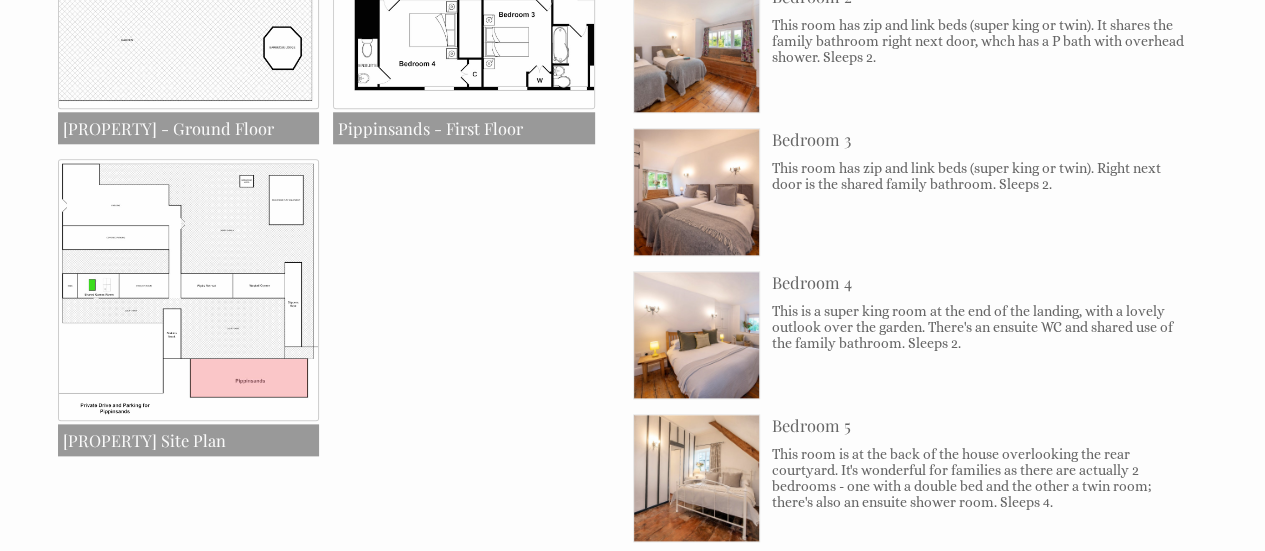 scroll, scrollTop: 1012, scrollLeft: 0, axis: vertical 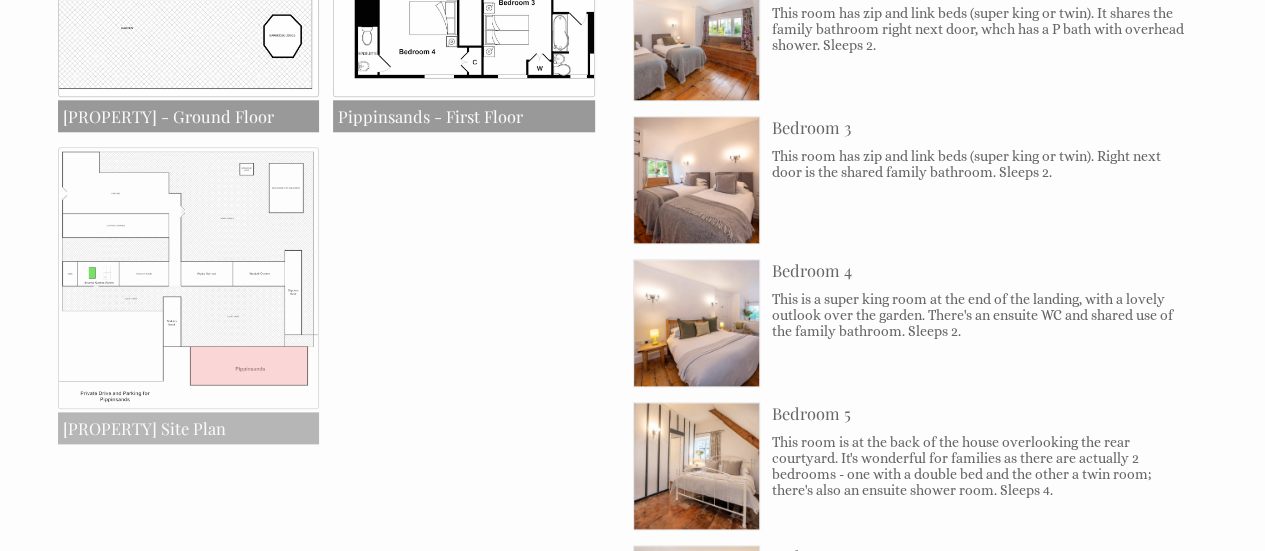 click at bounding box center [189, 278] 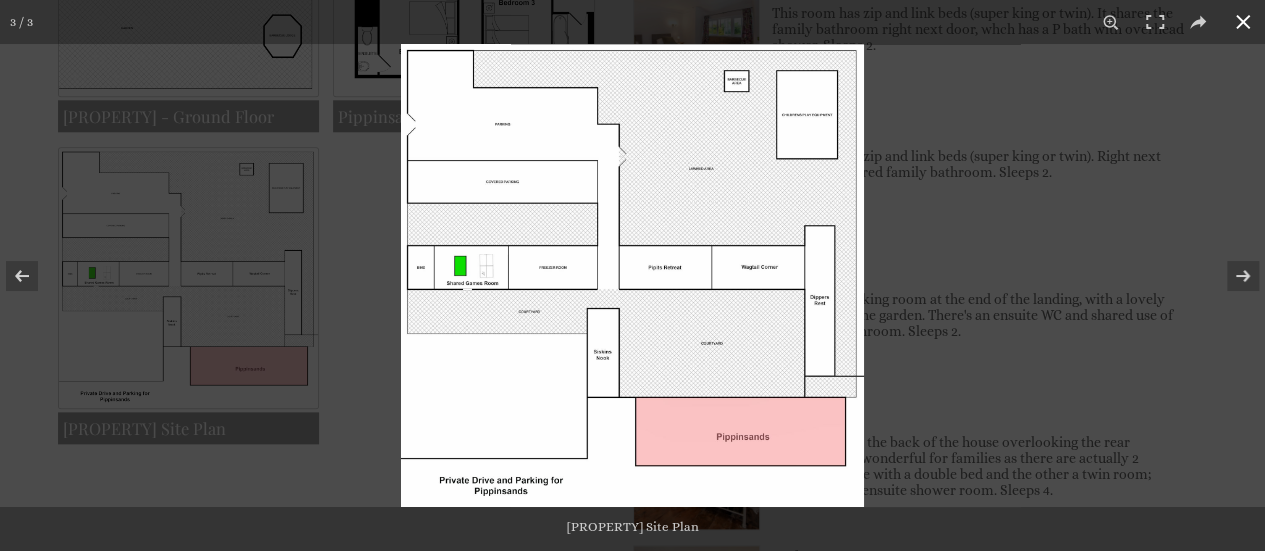 click at bounding box center [1243, 22] 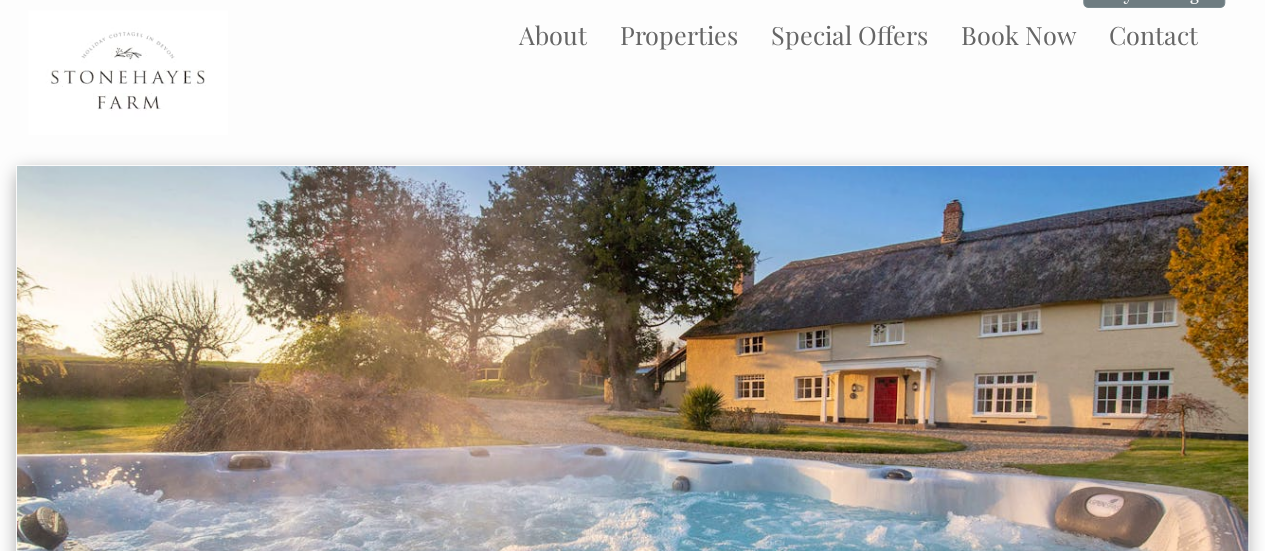 scroll, scrollTop: 0, scrollLeft: 0, axis: both 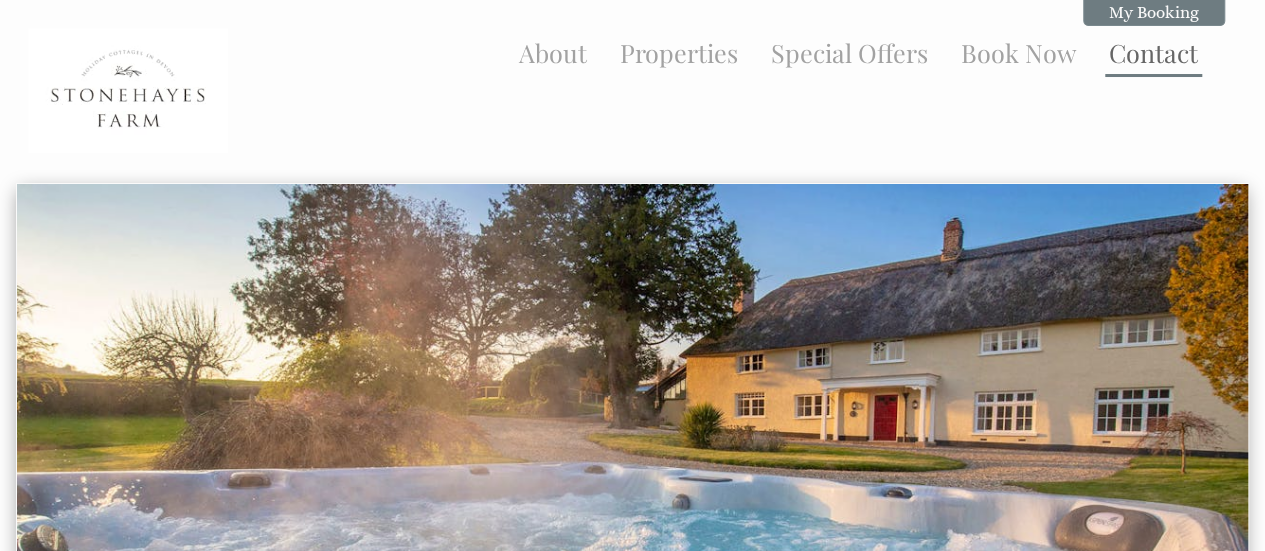 click on "Contact" at bounding box center [1153, 52] 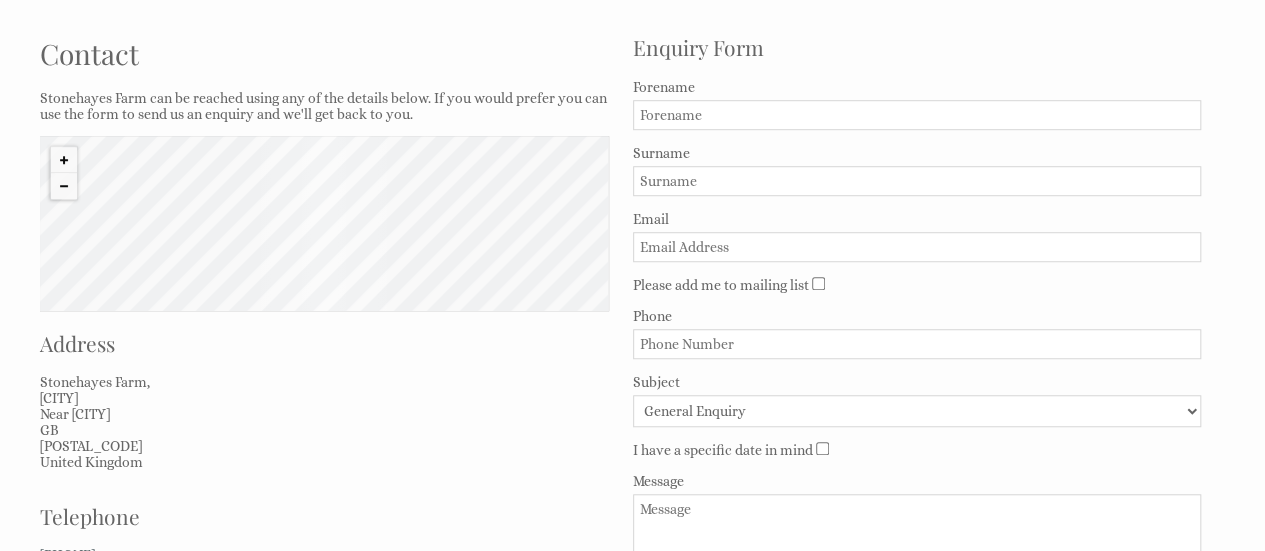 scroll, scrollTop: 657, scrollLeft: 0, axis: vertical 